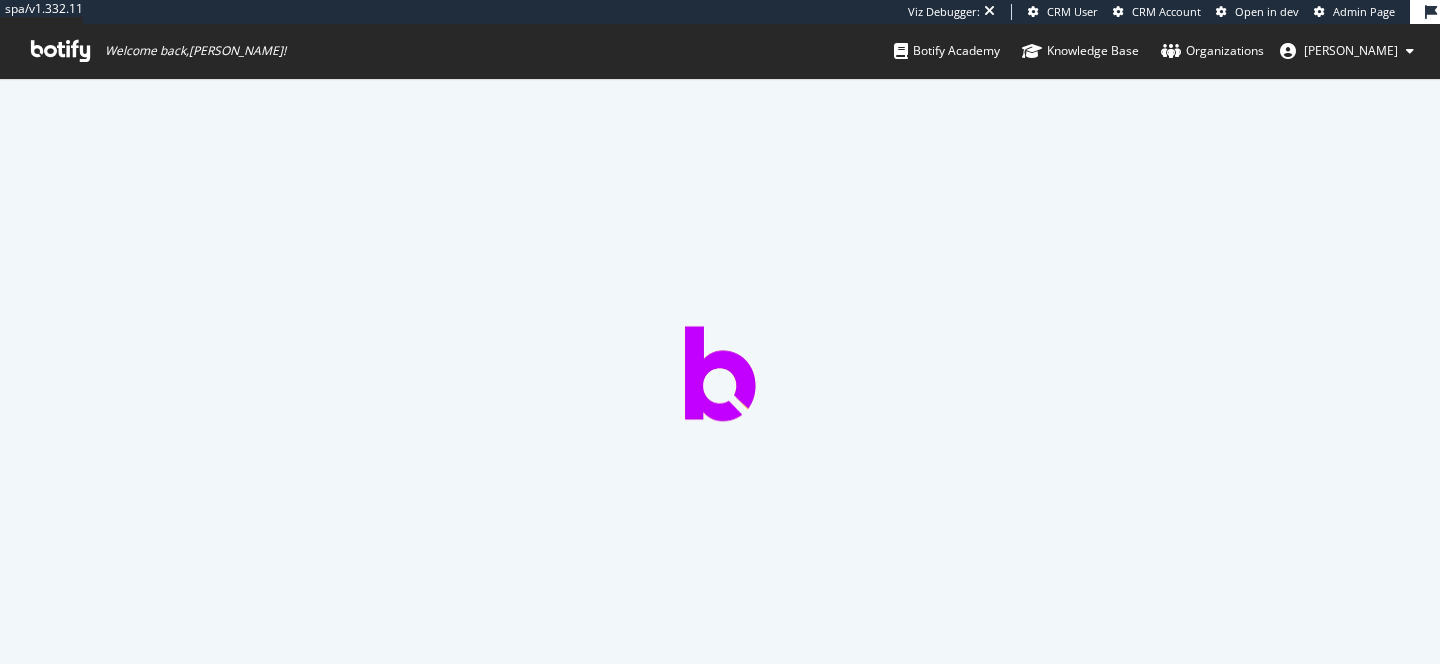 scroll, scrollTop: 0, scrollLeft: 0, axis: both 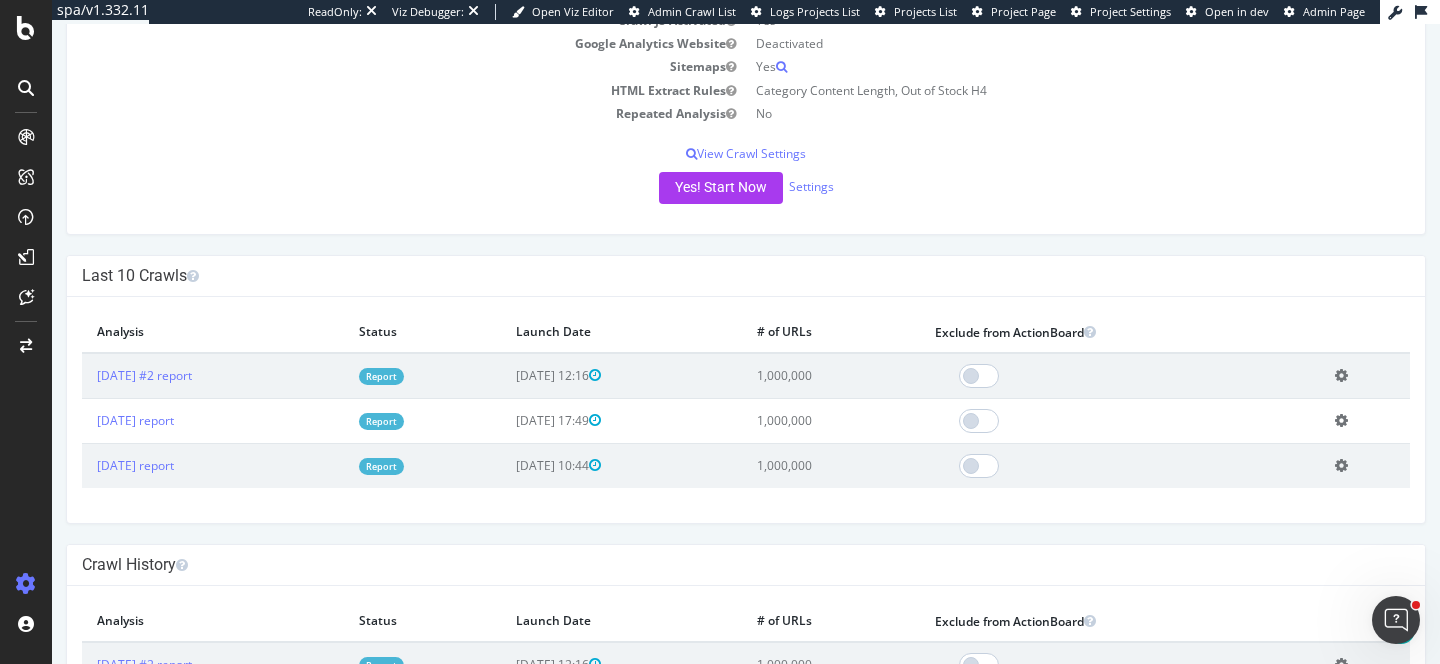click on "Report" at bounding box center (381, 376) 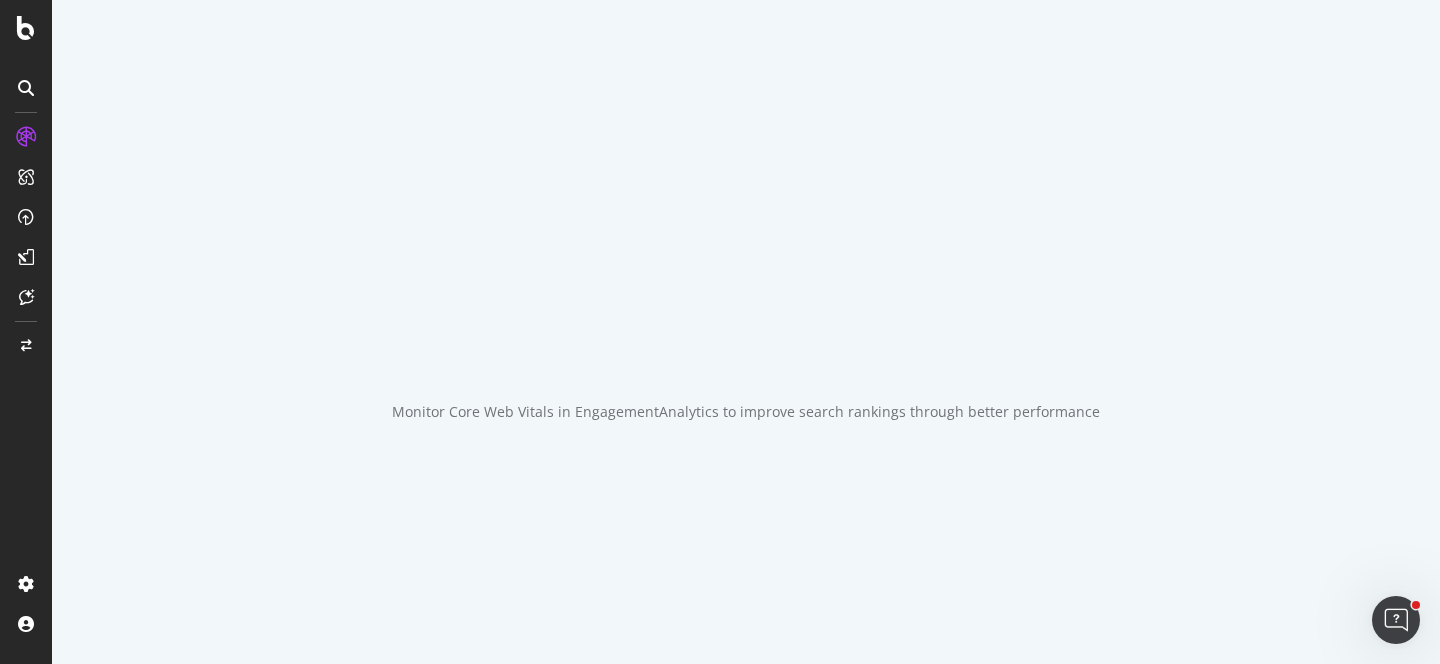 scroll, scrollTop: 0, scrollLeft: 0, axis: both 